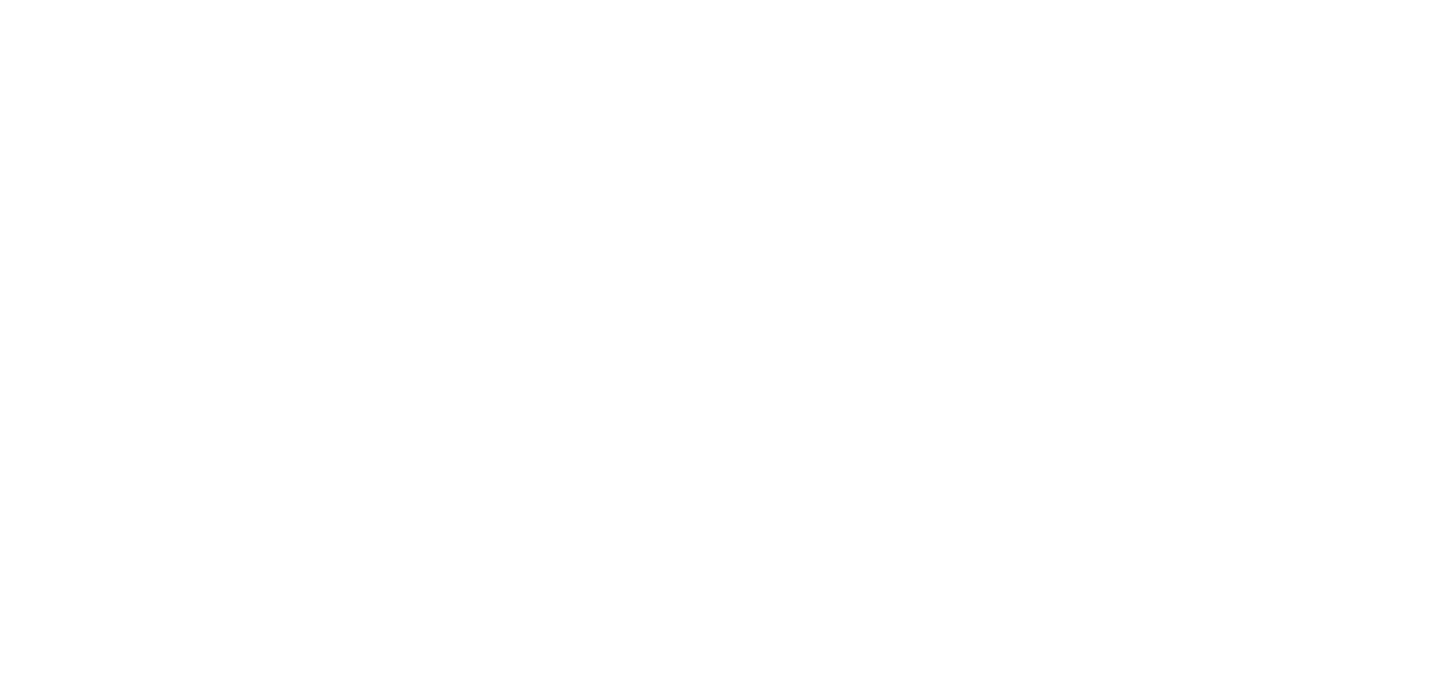 scroll, scrollTop: 0, scrollLeft: 0, axis: both 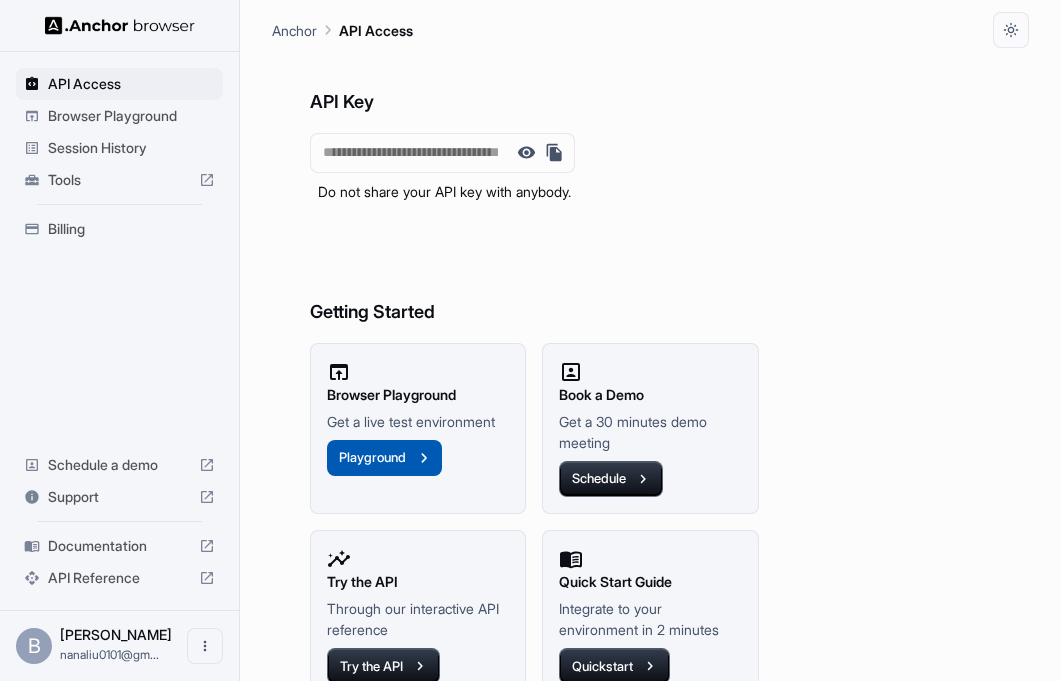 click on "Playground" at bounding box center (384, 458) 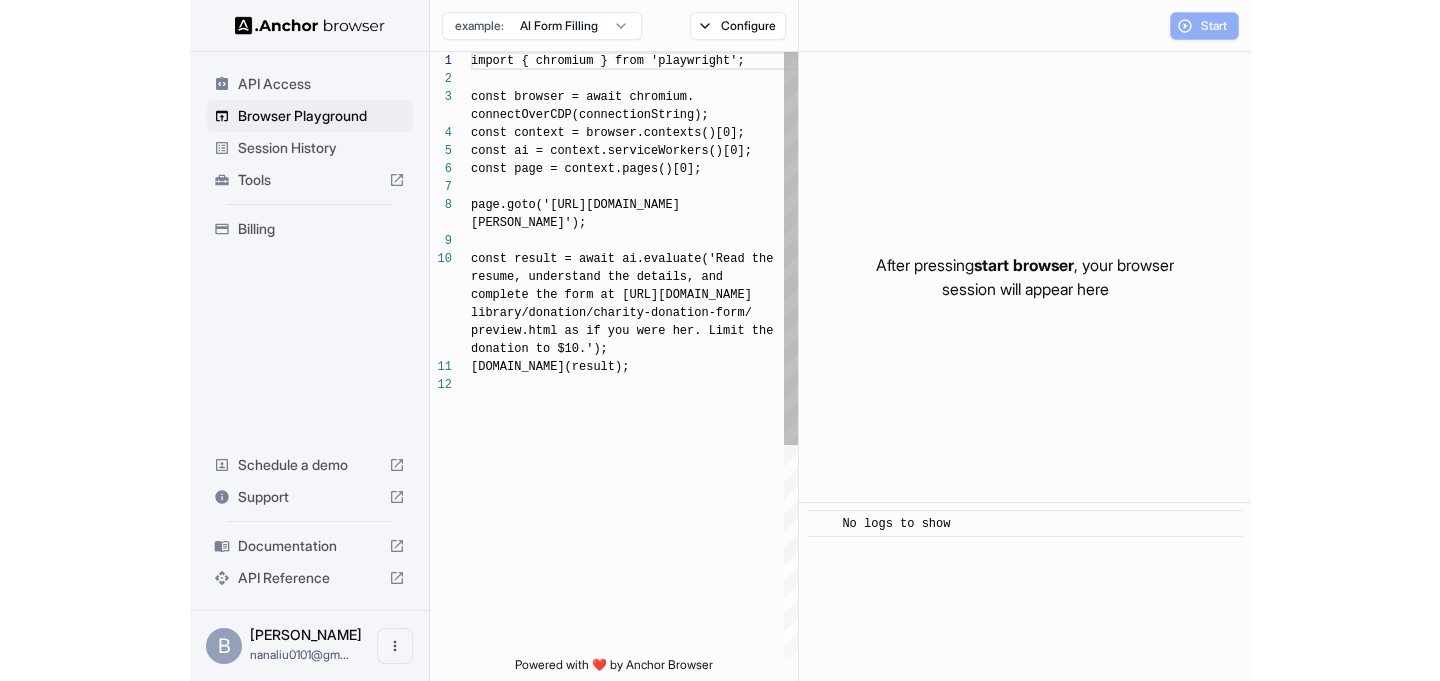 scroll, scrollTop: 144, scrollLeft: 0, axis: vertical 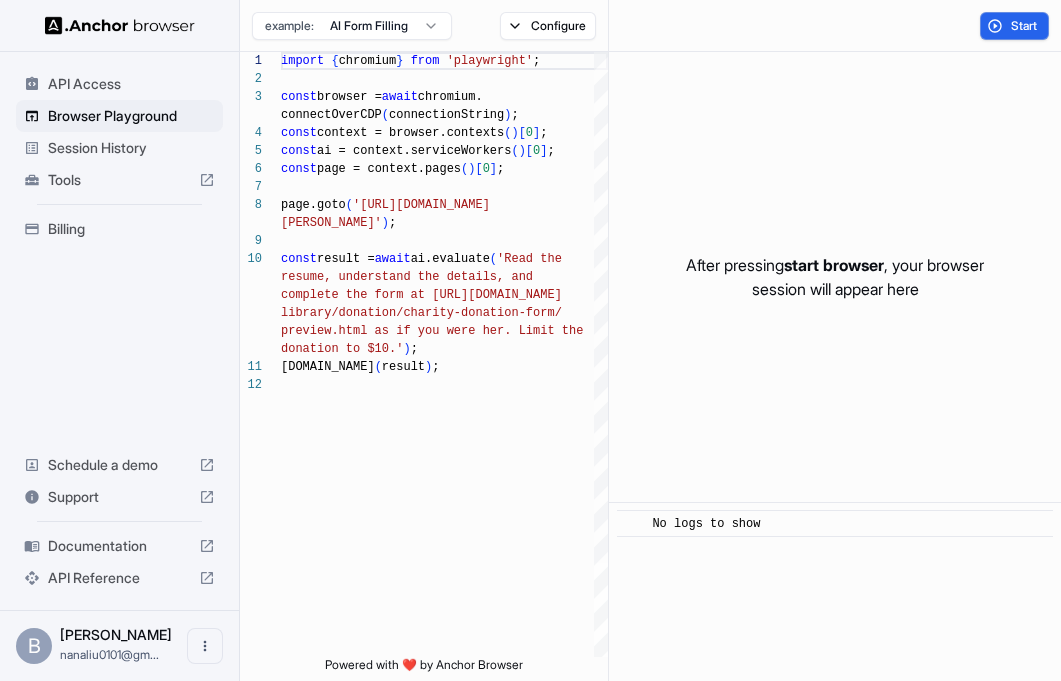 click on "No logs to show" at bounding box center [706, 524] 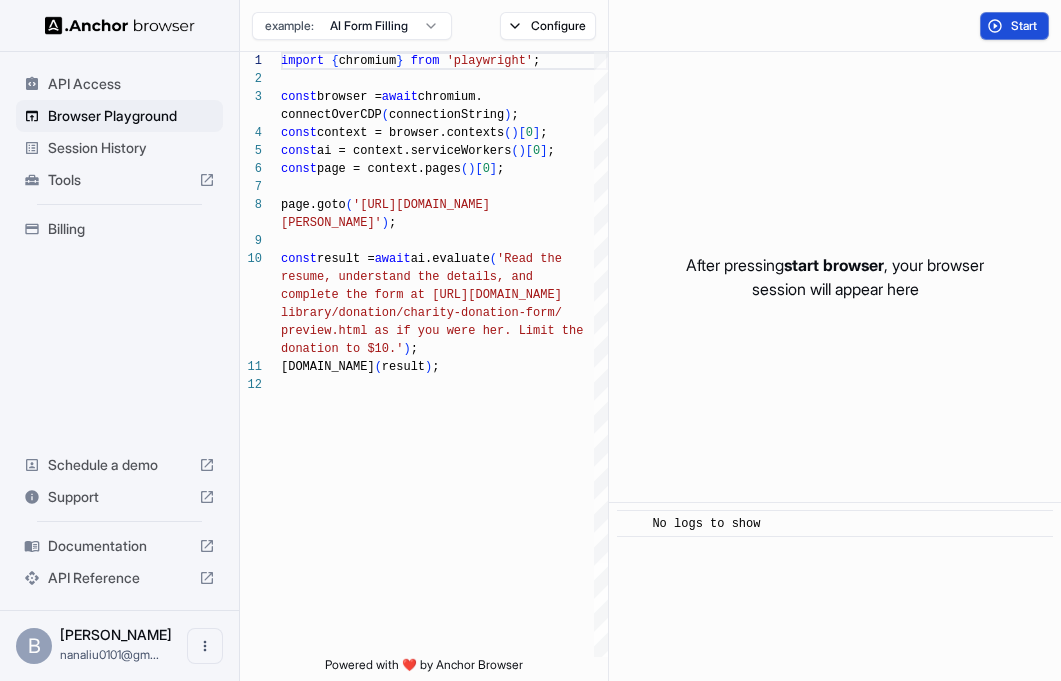 click on "Start" at bounding box center [1014, 26] 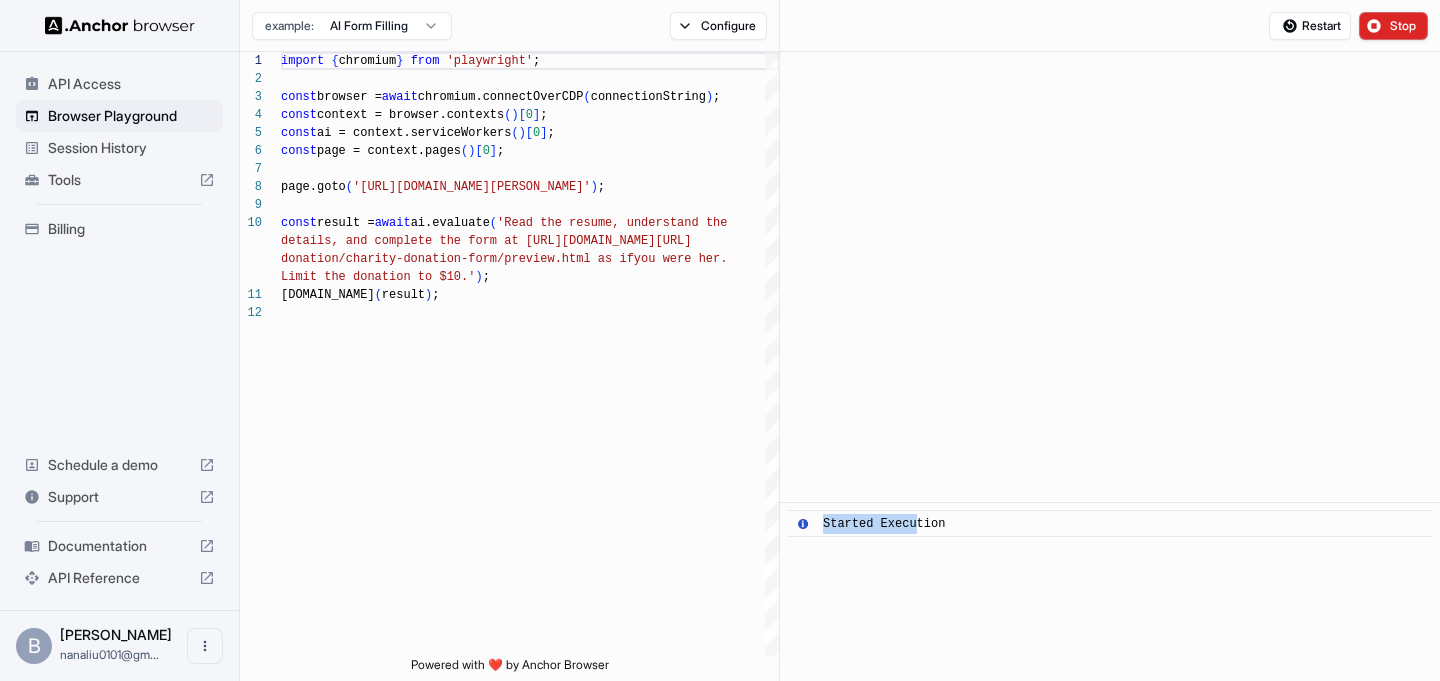 click on "Started Execution" at bounding box center (888, 524) 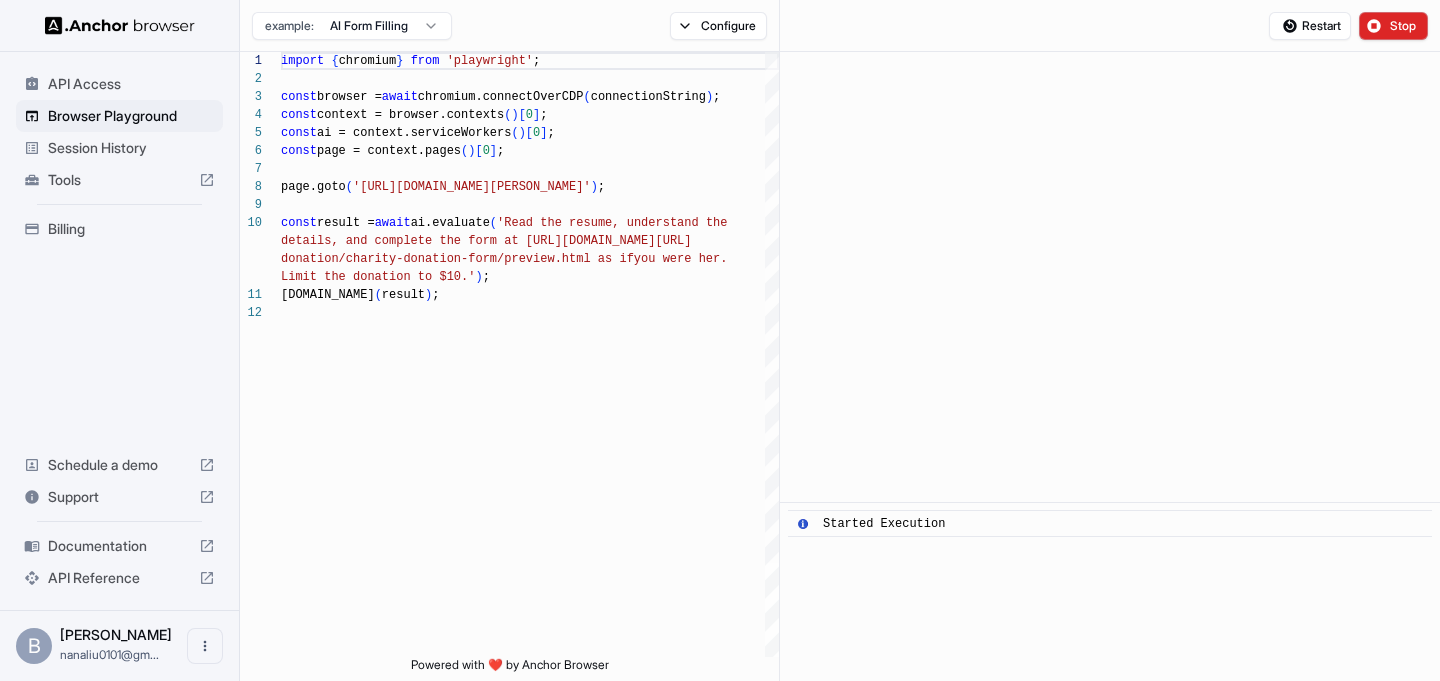 click on "Started Execution" at bounding box center (884, 524) 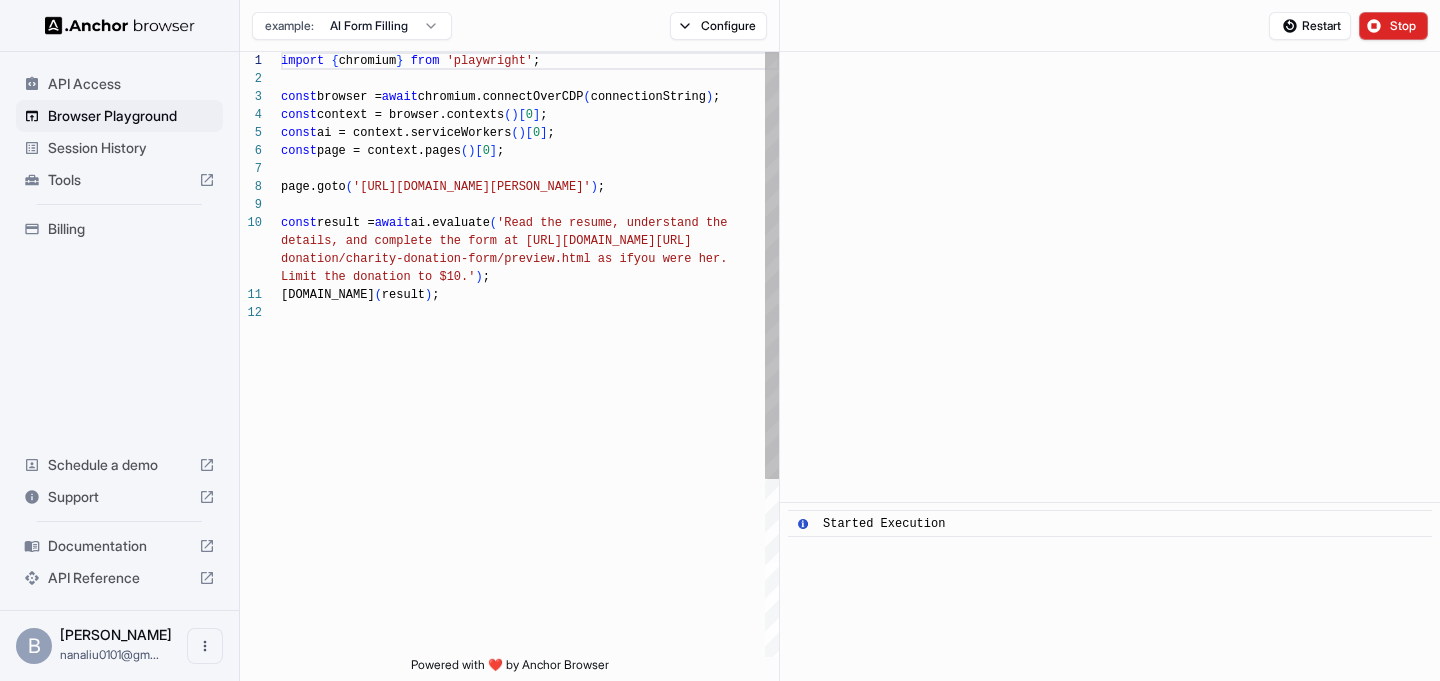 click on "console.info ( result ) ; Limit the donation to $10.' ) ; details, and complete the form at https://formspre e.io/library/ donation/charity-donation-form/preview.html as if  you were her.  const  result =  await  ai.evaluate ( 'Read the resume, understand the  page.goto ( 'https://www.wix.com/demone2/nicol-rider' ) ; const  page = context.pages ( ) [ 0 ] ; const  browser =  await  chromium.connectOverCDP ( connectionString ) ; const  context = browser.contexts ( ) [ 0 ] ; const  ai = context.serviceWorkers ( ) [ 0 ] ; import   {  chromium  }   from   'playwright' ;" at bounding box center (530, 480) 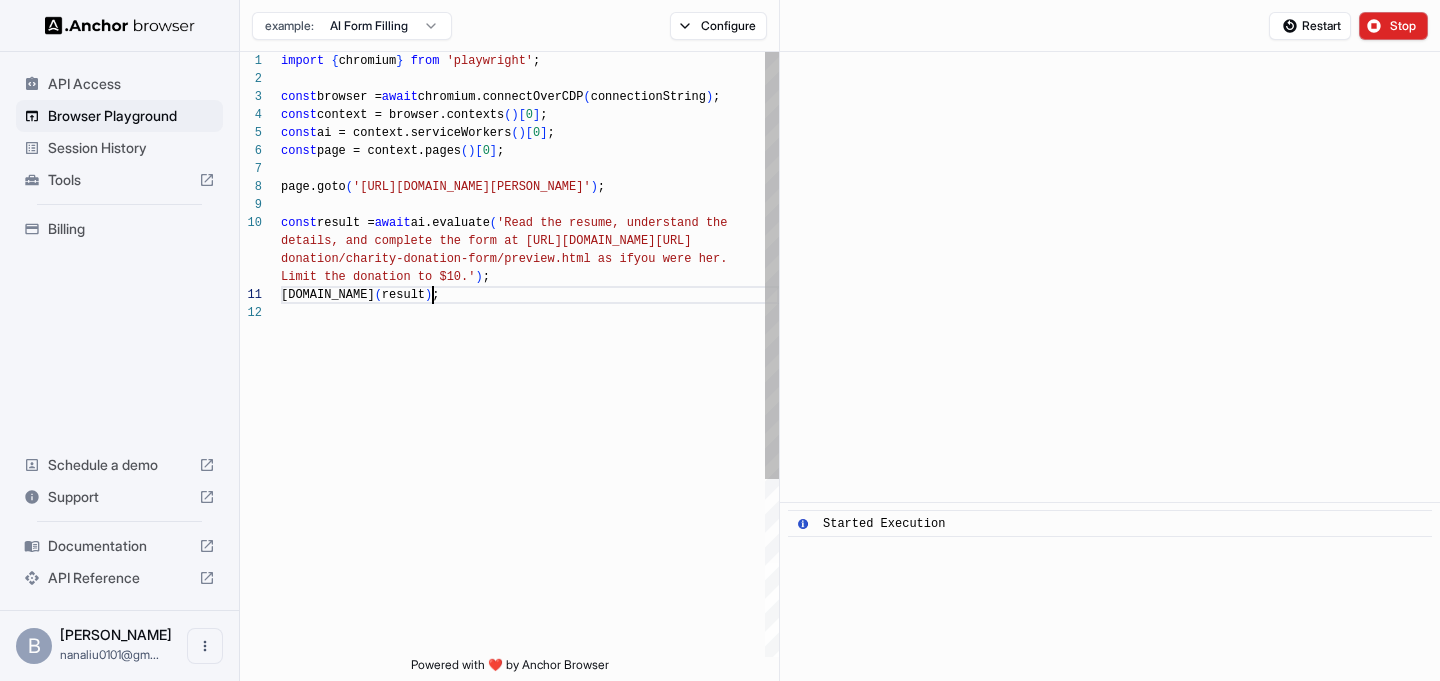 click on "console.info ( result ) ; Limit the donation to $10.' ) ; details, and complete the form at https://formspre e.io/library/ donation/charity-donation-form/preview.html as if  you were her.  const  result =  await  ai.evaluate ( 'Read the resume, understand the  page.goto ( 'https://www.wix.com/demone2/nicol-rider' ) ; const  page = context.pages ( ) [ 0 ] ; const  browser =  await  chromium.connectOverCDP ( connectionString ) ; const  context = browser.contexts ( ) [ 0 ] ; const  ai = context.serviceWorkers ( ) [ 0 ] ; import   {  chromium  }   from   'playwright' ;" at bounding box center (530, 480) 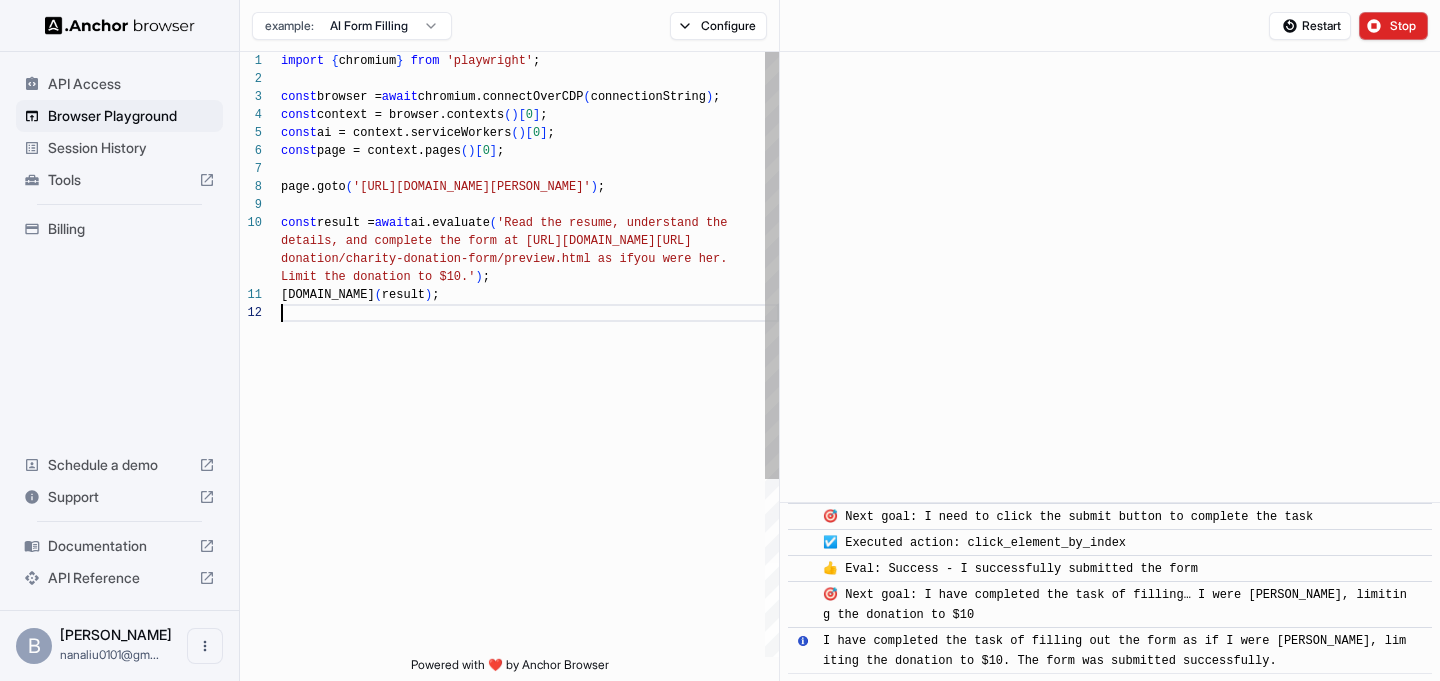 scroll, scrollTop: 693, scrollLeft: 0, axis: vertical 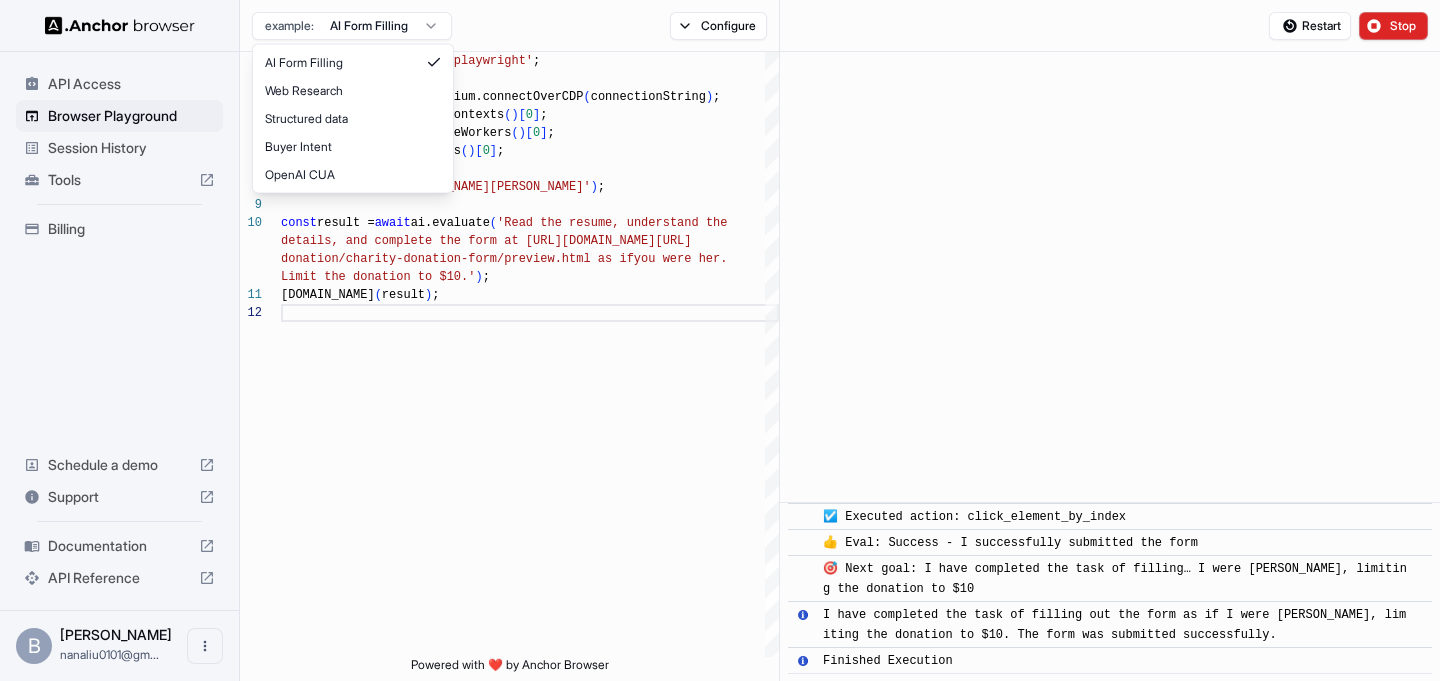 click on "API Access Browser Playground Session History Tools Billing Schedule a demo Support Documentation API Reference B Bella Liu nanaliu0101@gm... Browser Playground example:  AI Form Filling Configure Restart Stop 12 11 10 9 7 8 6 2 3 4 5 1 console.info ( result ) ; Limit the donation to $10.' ) ; details, and complete the form at https://formspre e.io/library/ donation/charity-donation-form/preview.html as if  you were her.  const  result =  await  ai.evaluate ( 'Read the resume, understand the  page.goto ( 'https://www.wix.com/demone2/nicol-rider' ) ; const  page = context.pages ( ) [ 0 ] ; const  browser =  await  chromium.connectOverCDP ( connectionString ) ; const  context = browser.contexts ( ) [ 0 ] ; const  ai = context.serviceWorkers ( ) [ 0 ] ; import   {  chromium  }   from   'playwright' ; Loading... Powered with ❤️ by Anchor Browser ​ Started Execution  ​ ​ ❓ Eval: Unknown - This is the beginning of the task  ​ ​ ​ ​ ​ ​ ​" at bounding box center [720, 340] 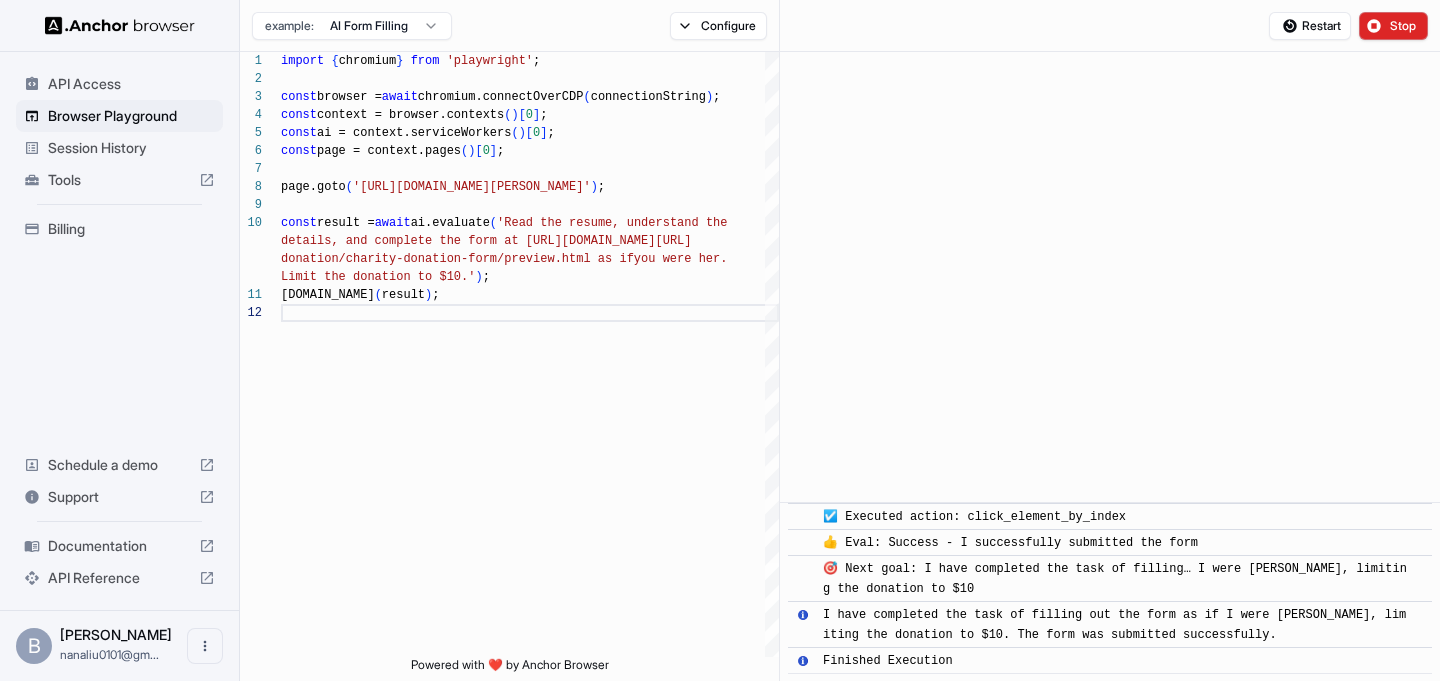 click on "API Access Browser Playground Session History Tools Billing Schedule a demo Support Documentation API Reference B Bella Liu nanaliu0101@gm... Browser Playground example:  AI Form Filling Configure Restart Stop 12 11 10 9 7 8 6 2 3 4 5 1 console.info ( result ) ; Limit the donation to $10.' ) ; details, and complete the form at https://formspre e.io/library/ donation/charity-donation-form/preview.html as if  you were her.  const  result =  await  ai.evaluate ( 'Read the resume, understand the  page.goto ( 'https://www.wix.com/demone2/nicol-rider' ) ; const  page = context.pages ( ) [ 0 ] ; const  browser =  await  chromium.connectOverCDP ( connectionString ) ; const  context = browser.contexts ( ) [ 0 ] ; const  ai = context.serviceWorkers ( ) [ 0 ] ; import   {  chromium  }   from   'playwright' ; Loading... Powered with ❤️ by Anchor Browser ​ Started Execution  ​ ​ ❓ Eval: Unknown - This is the beginning of the task  ​ ​ ​ ​ ​ ​ ​" at bounding box center (720, 340) 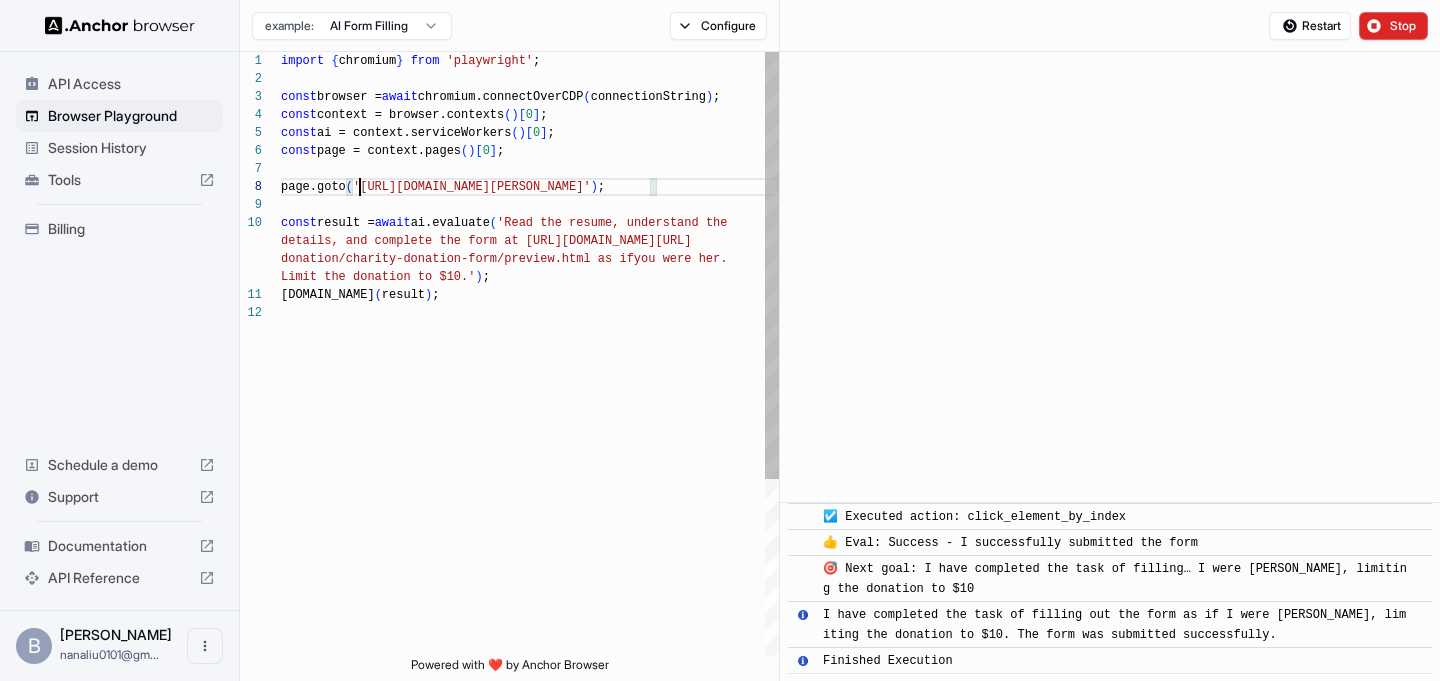 scroll, scrollTop: 126, scrollLeft: 0, axis: vertical 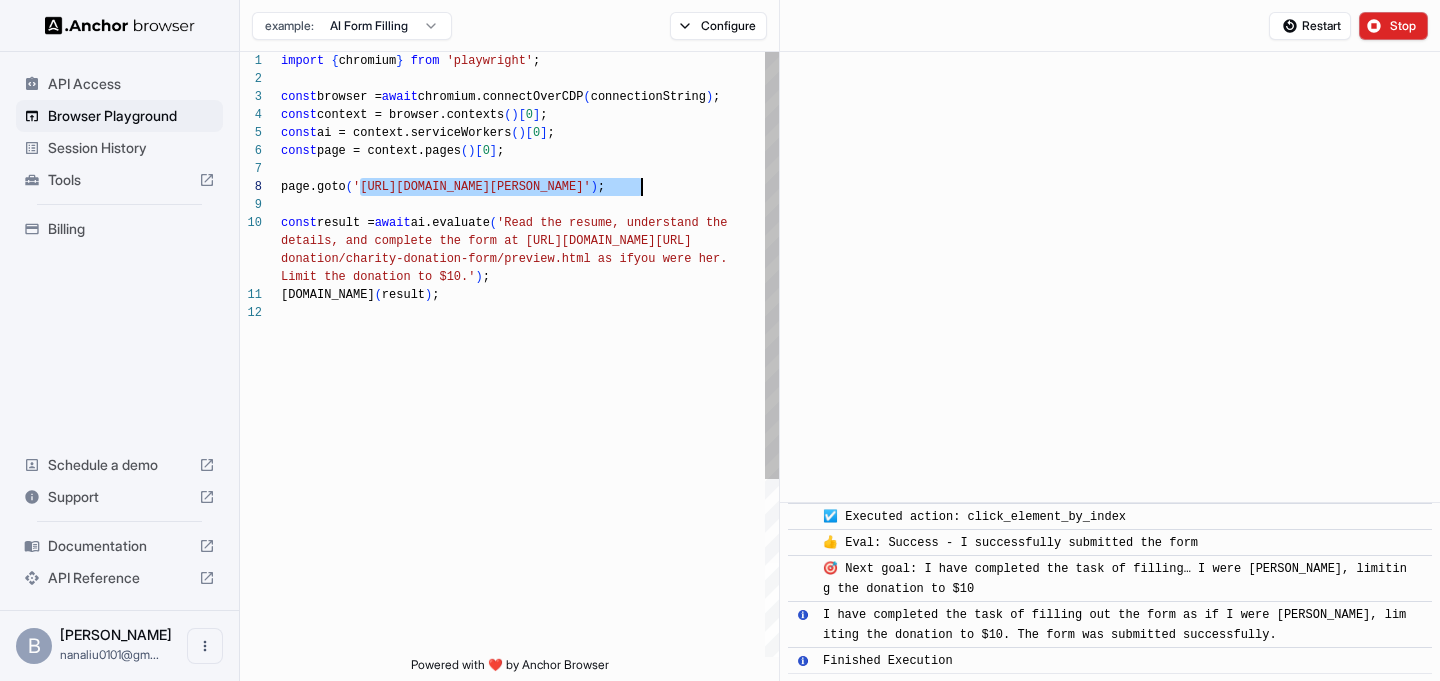 drag, startPoint x: 362, startPoint y: 185, endPoint x: 638, endPoint y: 190, distance: 276.0453 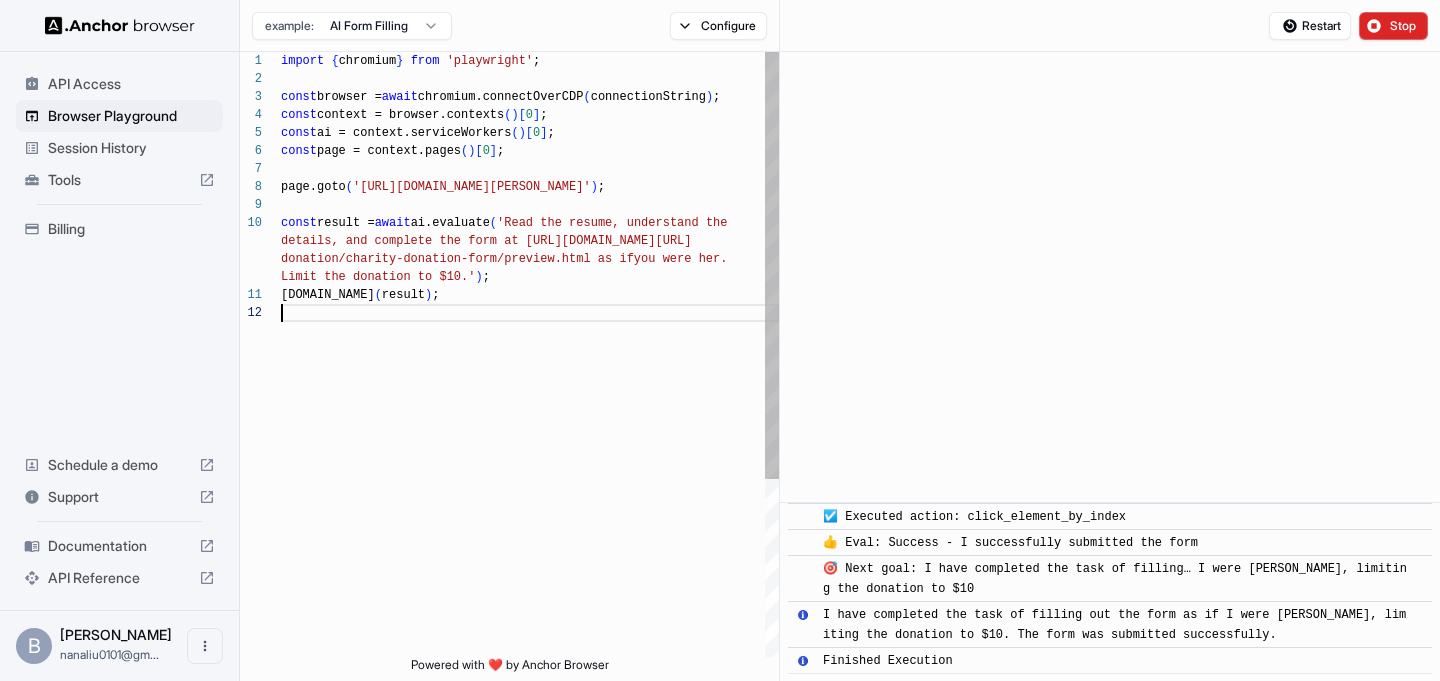 click on "console.info ( result ) ; Limit the donation to $10.' ) ; details, and complete the form at https://formspre e.io/library/ donation/charity-donation-form/preview.html as if  you were her.  const  result =  await  ai.evaluate ( 'Read the resume, understand the  page.goto ( 'https://www.wix.com/demone2/nicol-rider' ) ; const  page = context.pages ( ) [ 0 ] ; const  browser =  await  chromium.connectOverCDP ( connectionString ) ; const  context = browser.contexts ( ) [ 0 ] ; const  ai = context.serviceWorkers ( ) [ 0 ] ; import   {  chromium  }   from   'playwright' ;" at bounding box center [530, 480] 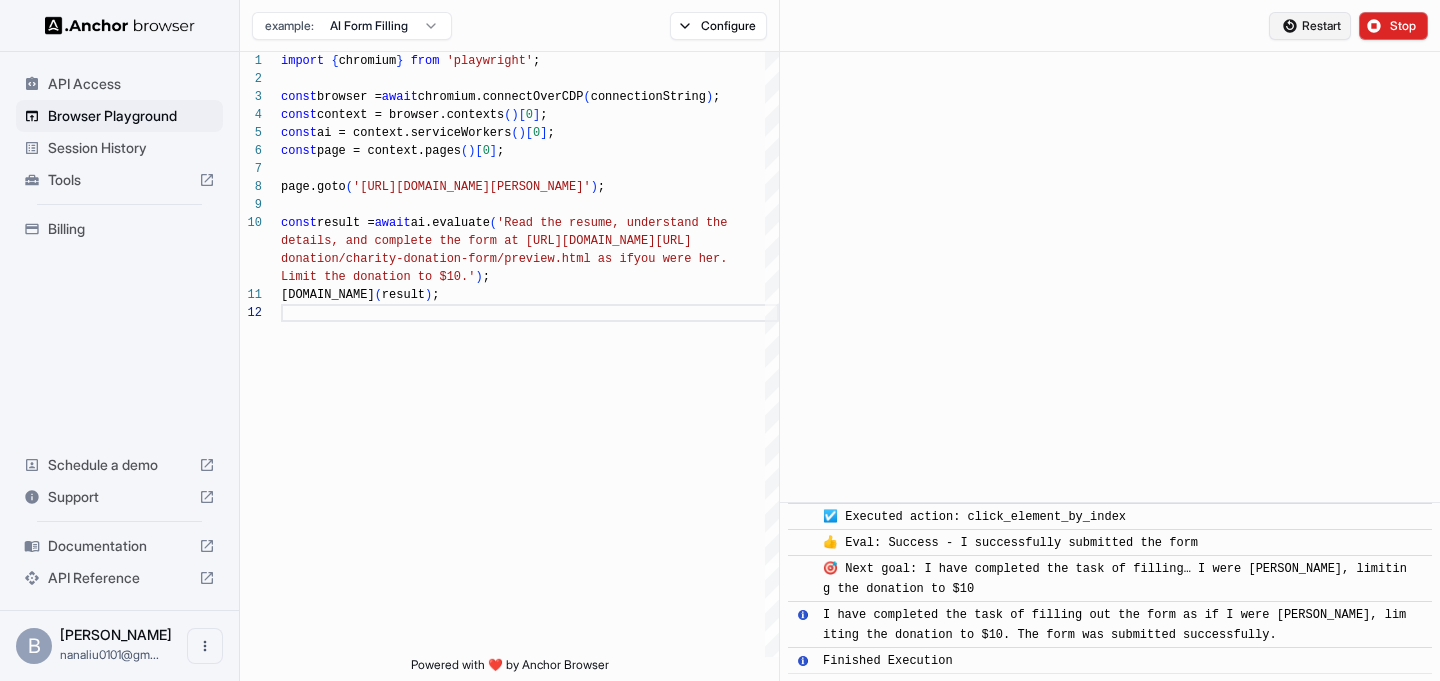 click on "Restart" at bounding box center (1321, 26) 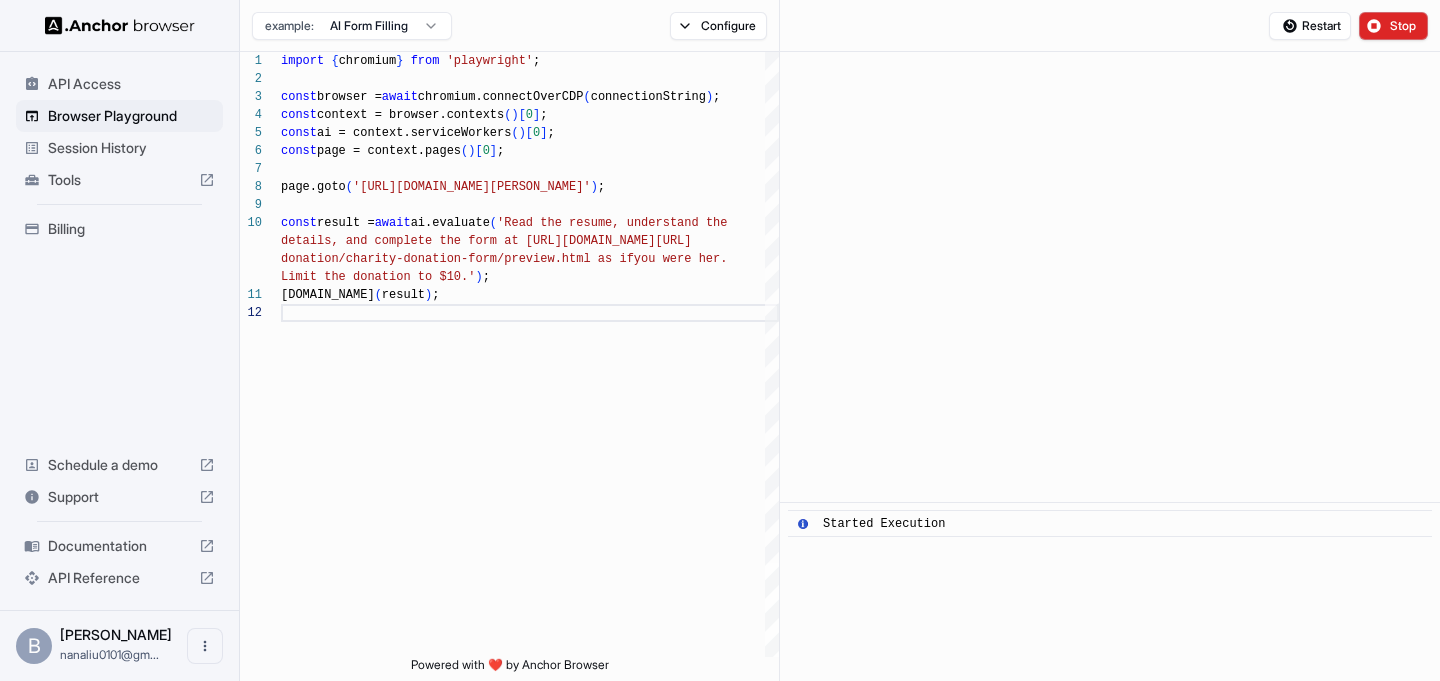 click on "API Access Browser Playground Session History Tools Billing Schedule a demo Support Documentation API Reference B Bella Liu nanaliu0101@gm... Browser Playground example:  AI Form Filling Configure Restart Stop 12 11 10 9 7 8 6 2 3 4 5 1 console.info ( result ) ; Limit the donation to $10.' ) ; details, and complete the form at https://formspre e.io/library/ donation/charity-donation-form/preview.html as if  you were her.  const  result =  await  ai.evaluate ( 'Read the resume, understand the  page.goto ( 'https://www.wix.com/demone2/nicol-rider' ) ; const  page = context.pages ( ) [ 0 ] ; const  browser =  await  chromium.connectOverCDP ( connectionString ) ; const  context = browser.contexts ( ) [ 0 ] ; const  ai = context.serviceWorkers ( ) [ 0 ] ; import   {  chromium  }   from   'playwright' ; Loading... Powered with ❤️ by Anchor Browser ​ Started Execution" at bounding box center (720, 340) 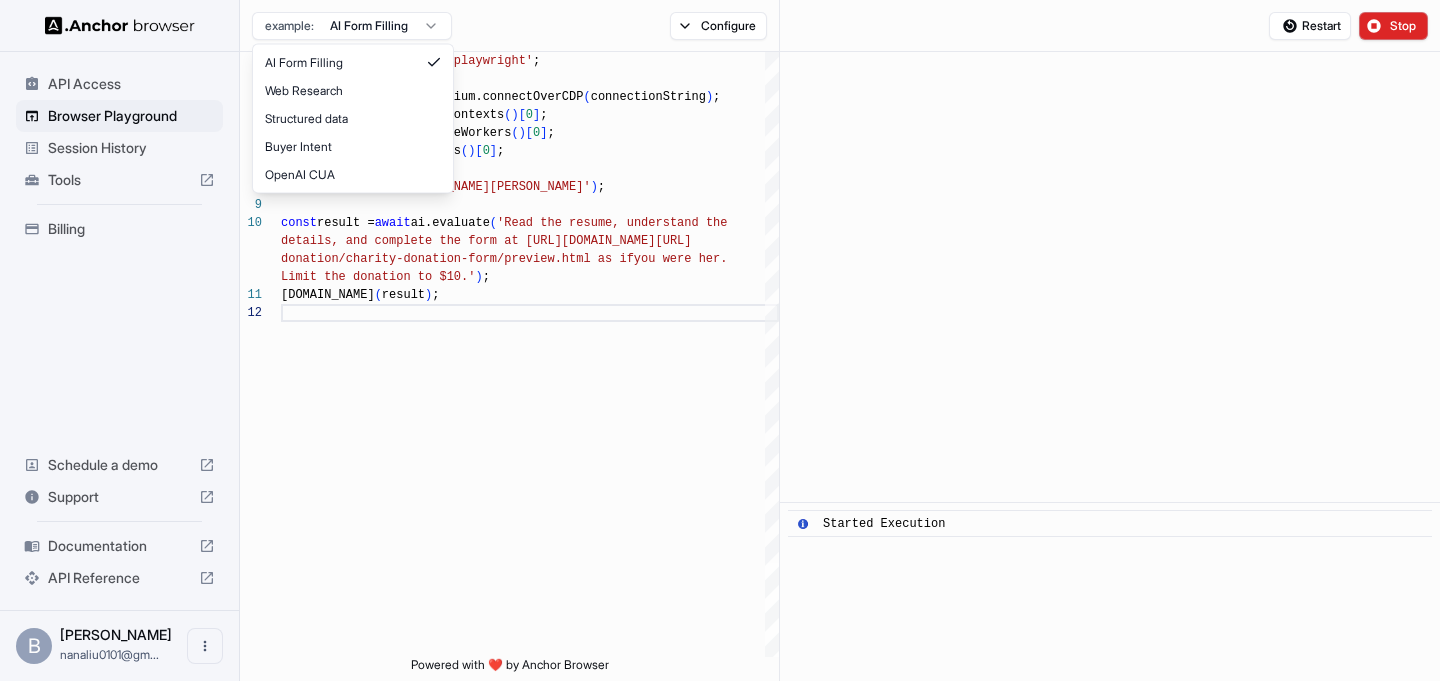 click on "API Access Browser Playground Session History Tools Billing Schedule a demo Support Documentation API Reference B Bella Liu nanaliu0101@gm... Browser Playground example:  AI Form Filling Configure Restart Stop 12 11 10 9 7 8 6 2 3 4 5 1 console.info ( result ) ; Limit the donation to $10.' ) ; details, and complete the form at https://formspre e.io/library/ donation/charity-donation-form/preview.html as if  you were her.  const  result =  await  ai.evaluate ( 'Read the resume, understand the  page.goto ( 'https://www.wix.com/demone2/nicol-rider' ) ; const  page = context.pages ( ) [ 0 ] ; const  browser =  await  chromium.connectOverCDP ( connectionString ) ; const  context = browser.contexts ( ) [ 0 ] ; const  ai = context.serviceWorkers ( ) [ 0 ] ; import   {  chromium  }   from   'playwright' ; Loading... Powered with ❤️ by Anchor Browser ​ Started Execution
AI Form Filling Web Research Structured data Buyer Intent OpenAI CUA" at bounding box center [720, 340] 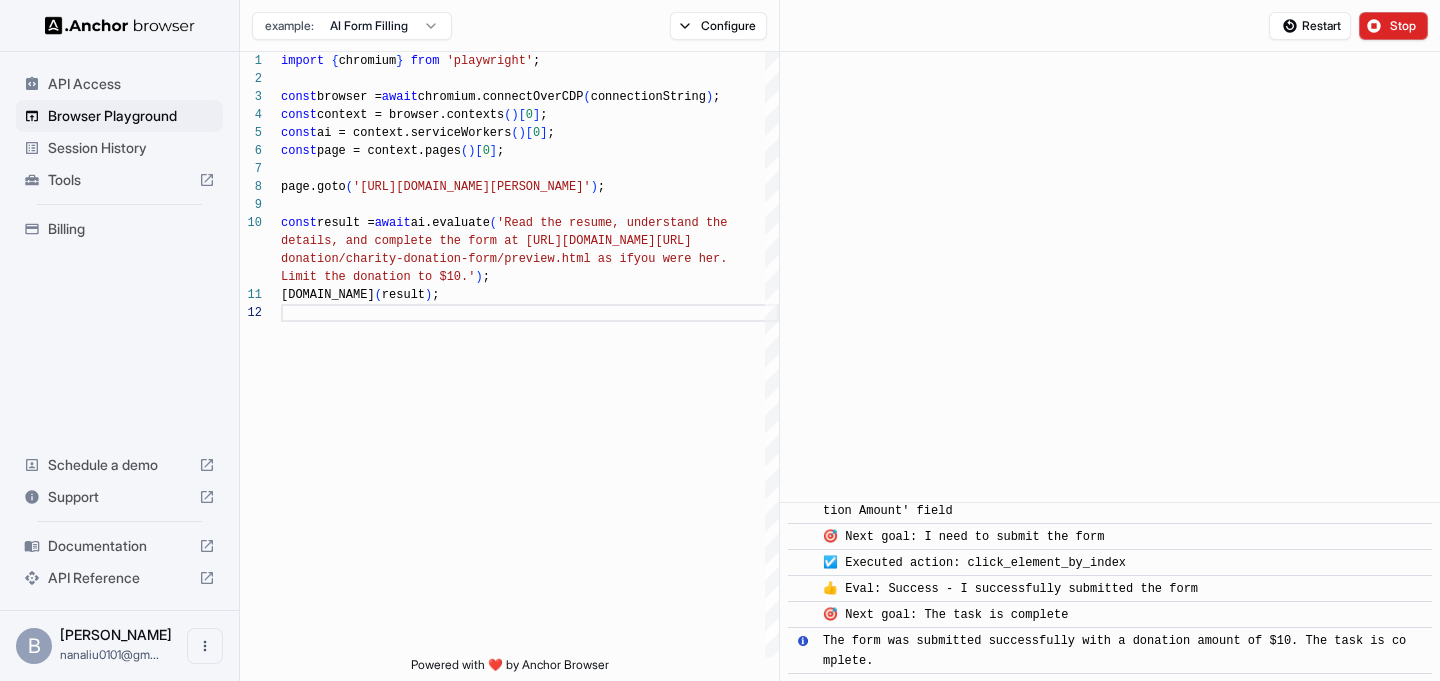 scroll, scrollTop: 797, scrollLeft: 0, axis: vertical 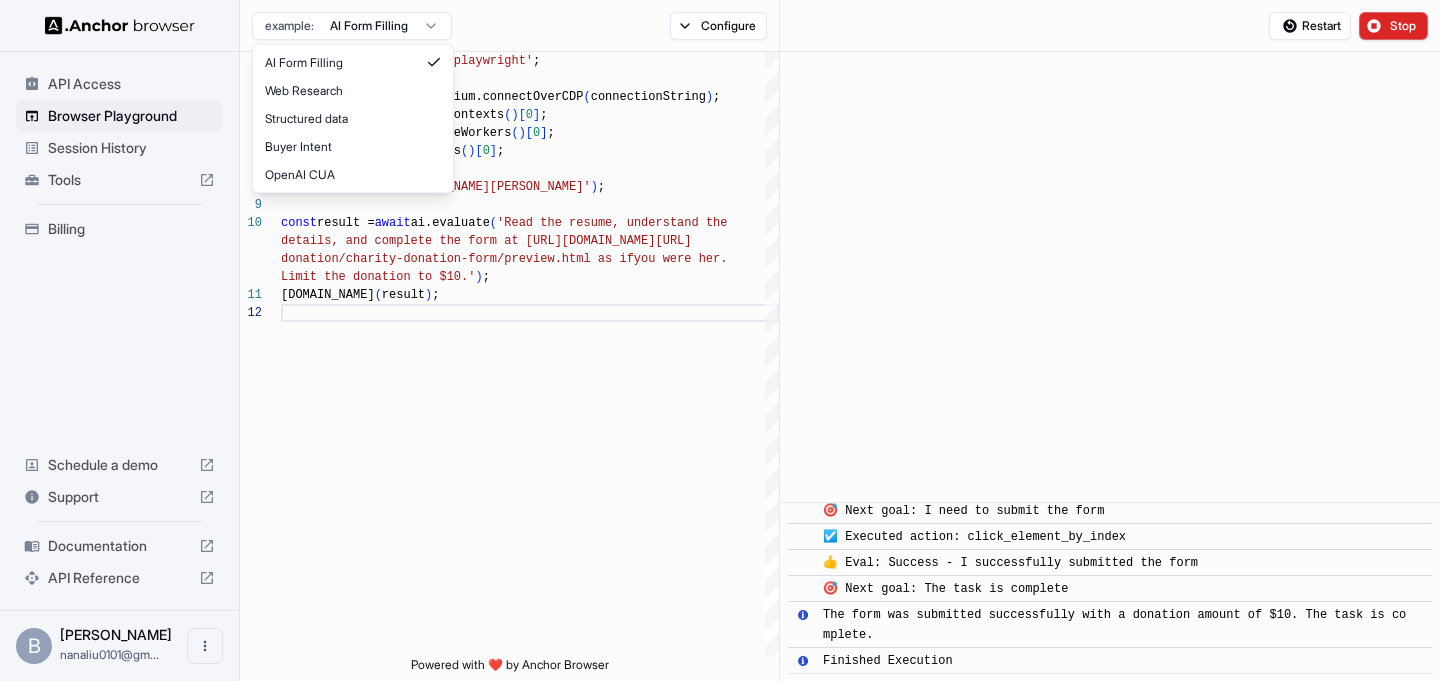 click on "API Access Browser Playground Session History Tools Billing Schedule a demo Support Documentation API Reference B Bella Liu nanaliu0101@gm... Browser Playground example:  AI Form Filling Configure Restart Stop 12 11 10 9 7 8 6 2 3 4 5 1 console.info ( result ) ; Limit the donation to $10.' ) ; details, and complete the form at https://formspre e.io/library/ donation/charity-donation-form/preview.html as if  you were her.  const  result =  await  ai.evaluate ( 'Read the resume, understand the  page.goto ( 'https://www.wix.com/demone2/nicol-rider' ) ; const  page = context.pages ( ) [ 0 ] ; const  browser =  await  chromium.connectOverCDP ( connectionString ) ; const  context = browser.contexts ( ) [ 0 ] ; const  ai = context.serviceWorkers ( ) [ 0 ] ; import   {  chromium  }   from   'playwright' ; Loading... Powered with ❤️ by Anchor Browser ​ Started Execution  ​ ​ ❓ Eval: Unknown - This is the beginning of the task  ​ ​ ​ ​ ​ ​ ​" at bounding box center (720, 340) 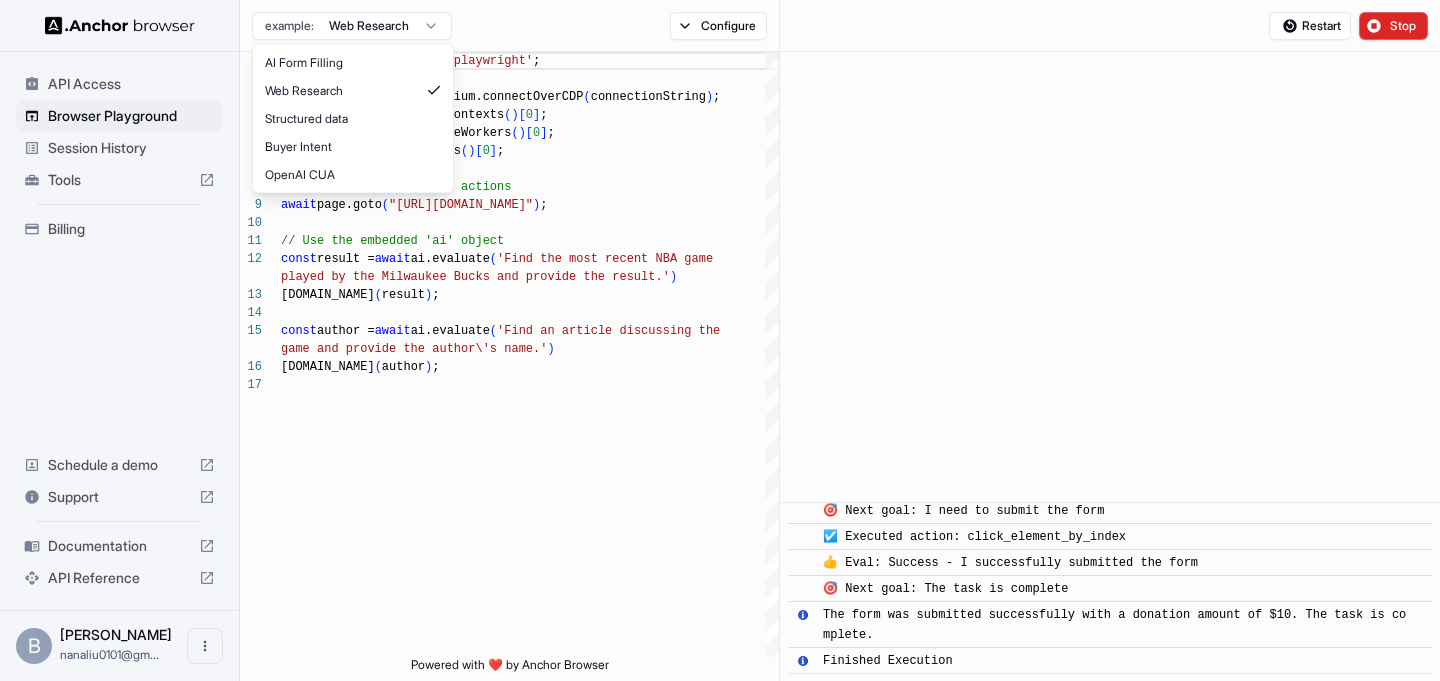 click on "API Access Browser Playground Session History Tools Billing Schedule a demo Support Documentation API Reference B Bella Liu nanaliu0101@gm... Browser Playground example:  Web Research Configure Restart Stop 1 2 3 4 5 6 7 8 9 10 11 12 13 14 15 16 17 import   {  chromium  }   from   'playwright' ; const  browser =  await  chromium.connectOverCDP ( connectionString ) ; const  context = browser.contexts ( ) [ 0 ] ; const  ai = context.serviceWorkers ( ) [ 0 ] ; const  page = context.pages ( ) [ 0 ] ; // Use native playwright actions await  page.goto ( "https://docs.anchorbrowser.io/" ) ; // Use the embedded 'ai' object const  result =  await  ai.evaluate ( 'Find the most recent NBA game  played by the Milwaukee Bucks and provide the resu lt.' ) console.info ( result ) ; const  author =  await  ai.evaluate ( 'Find an article discussing the  game and provide the author\'s name.' ) console.info ( author ) ; Loading... ​ Started Execution  ​" at bounding box center (720, 340) 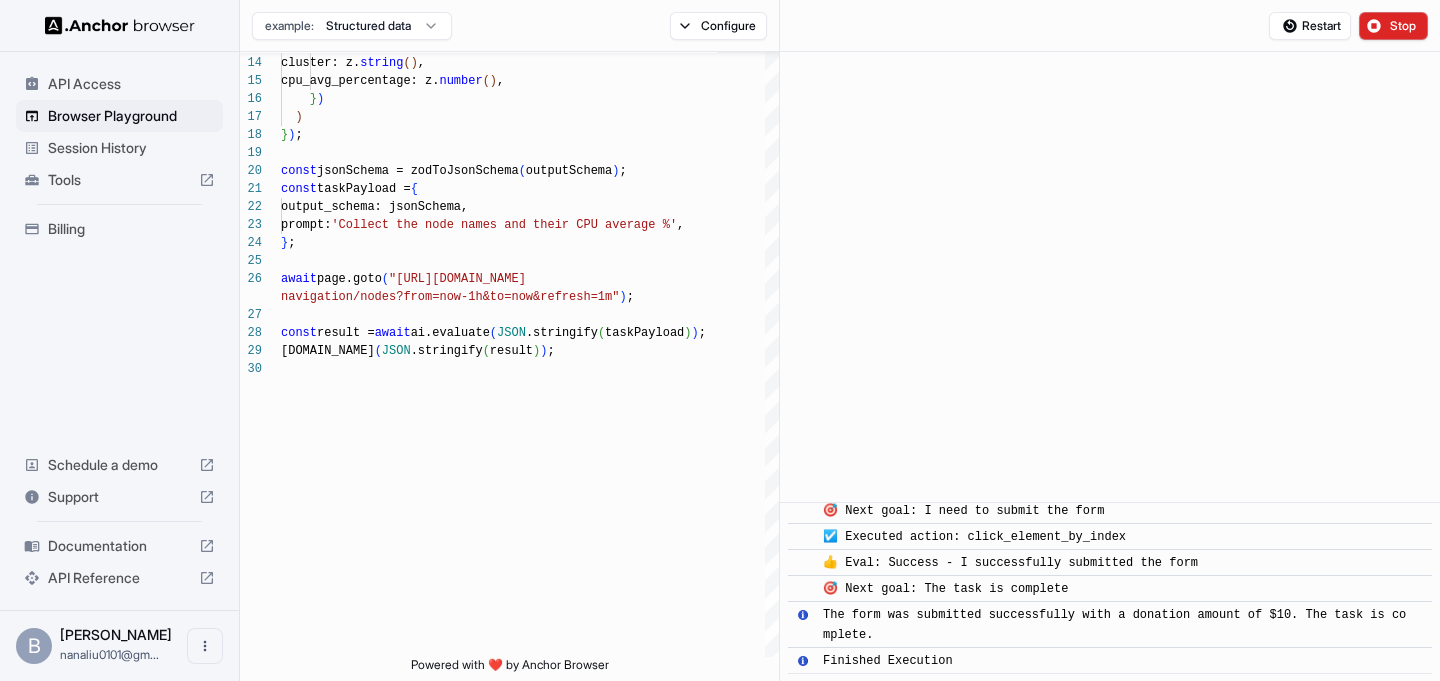 click on "API Access Browser Playground Session History Tools Billing Schedule a demo Support Documentation API Reference B Bella Liu nanaliu0101@gm... Browser Playground example:  Structured data Configure Restart Stop 13 14 15 16 17 18 19 20 21 22 23 24 25 26 27 28 29 30       node: z. string ( ) ,       cluster: z. string ( ) ,       cpu_avg_percentage: z. number ( ) ,      } )    ) } ) ; const  jsonSchema = zodToJsonSchema ( outputSchema ) ; const  taskPayload =  {   output_schema: jsonSchema,   prompt:  'Collect the node names and their CPU average %' , } ; await  page.goto ( "https://play.grafana.org/a/grafana-k8s-app/ navigation/nodes?from=now-1h&to=now&refresh=1m" ) ; const  result =  await  ai.evaluate ( JSON .stringify ( taskPayload ) ) ; console.info ( JSON .stringify ( result ) ) ; Loading... Powered with ❤️ by Anchor Browser ​ Started Execution  ​ ​ ❓ Eval: Unknown - This is the beginning of the task  ​ ​ ​ ​ ​ ​ ​ ​" at bounding box center [720, 340] 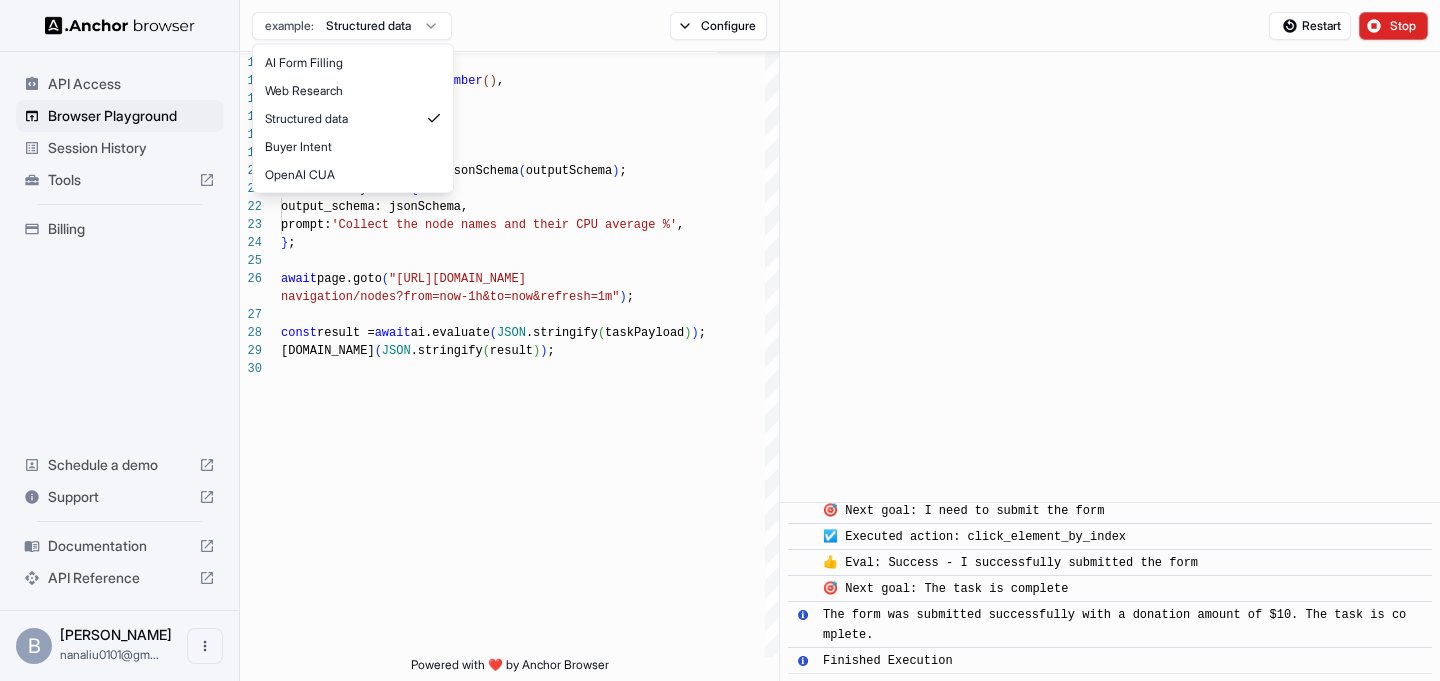 scroll, scrollTop: 179, scrollLeft: 0, axis: vertical 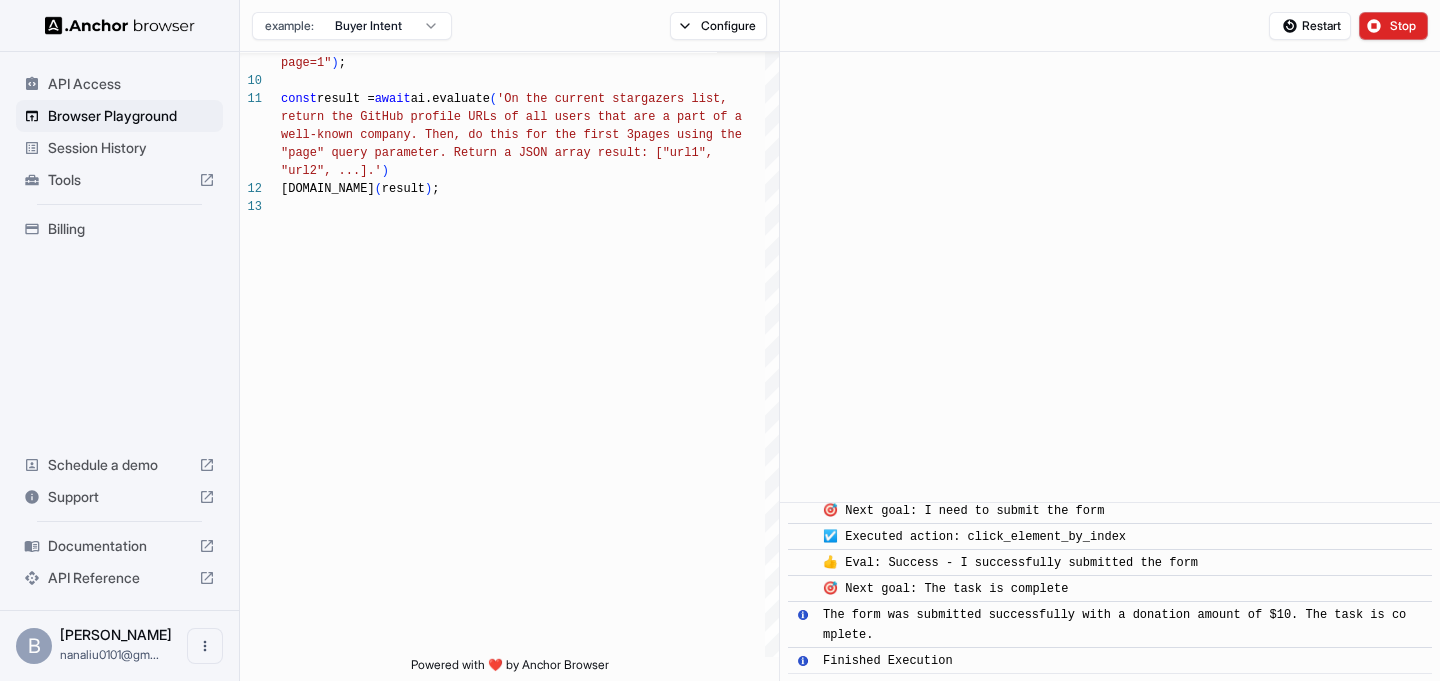 click on "API Access Browser Playground Session History Tools Billing Schedule a demo Support Documentation API Reference B Bella Liu nanaliu0101@gm... Browser Playground example:  Buyer Intent Configure Restart Stop 9 10 11 12 13 await  page.goto ( "https://github.com/apache/airflow/stargazers? page=1" ) ; const  result =  await  ai.evaluate ( 'On the current stargazers list,  return the GitHub profile URLs of all users that a re a part of a  well-known company. Then, do this for the first 3  pages using the  "page" query parameter. Return a JSON array result : ["url1",  "url2", ...].' ) console.info ( result ) ; Loading... Powered with ❤️ by Anchor Browser ​ Started Execution  ​ 🚀 Starting task: Read the resume, understand the …ml as if you were her. Limit the donation to $10.  ​ ❓ Eval: Unknown - This is the beginning of the task  ​ 🎯 Next goal: I need to find and read Nicol Rider's resume on the current page  ​ ​ ​ ​ ​ ​ ​" at bounding box center (720, 340) 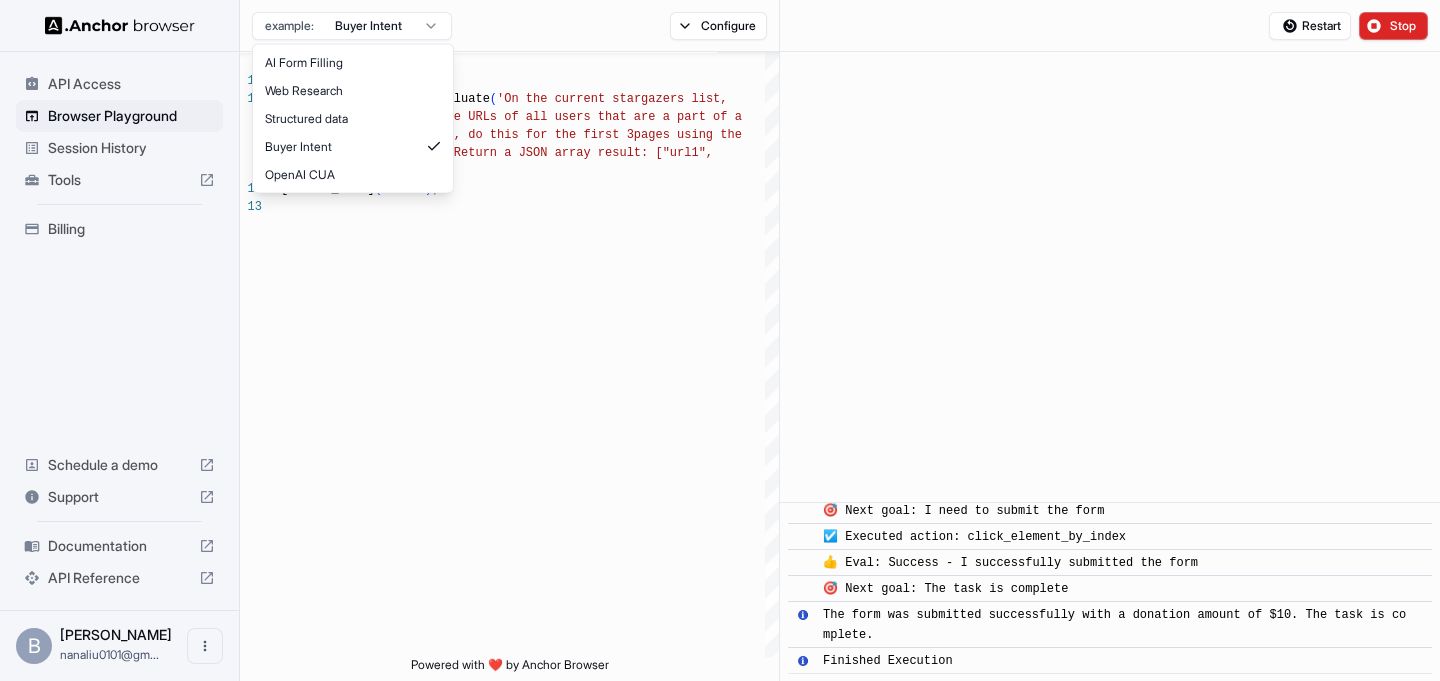 click on "API Access Browser Playground Session History Tools Billing Schedule a demo Support Documentation API Reference B Bella Liu nanaliu0101@gm... Browser Playground example:  Buyer Intent Configure Restart Stop 9 10 11 12 13 await  page.goto ( "https://github.com/apache/airflow/stargazers? page=1" ) ; const  result =  await  ai.evaluate ( 'On the current stargazers list,  return the GitHub profile URLs of all users that a re a part of a  well-known company. Then, do this for the first 3  pages using the  "page" query parameter. Return a JSON array result : ["url1",  "url2", ...].' ) console.info ( result ) ; Loading... Powered with ❤️ by Anchor Browser ​ Started Execution  ​ 🚀 Starting task: Read the resume, understand the …ml as if you were her. Limit the donation to $10.  ​ ❓ Eval: Unknown - This is the beginning of the task  ​ 🎯 Next goal: I need to find and read Nicol Rider's resume on the current page  ​ ​ ​ ​ ​ ​ ​" at bounding box center (720, 340) 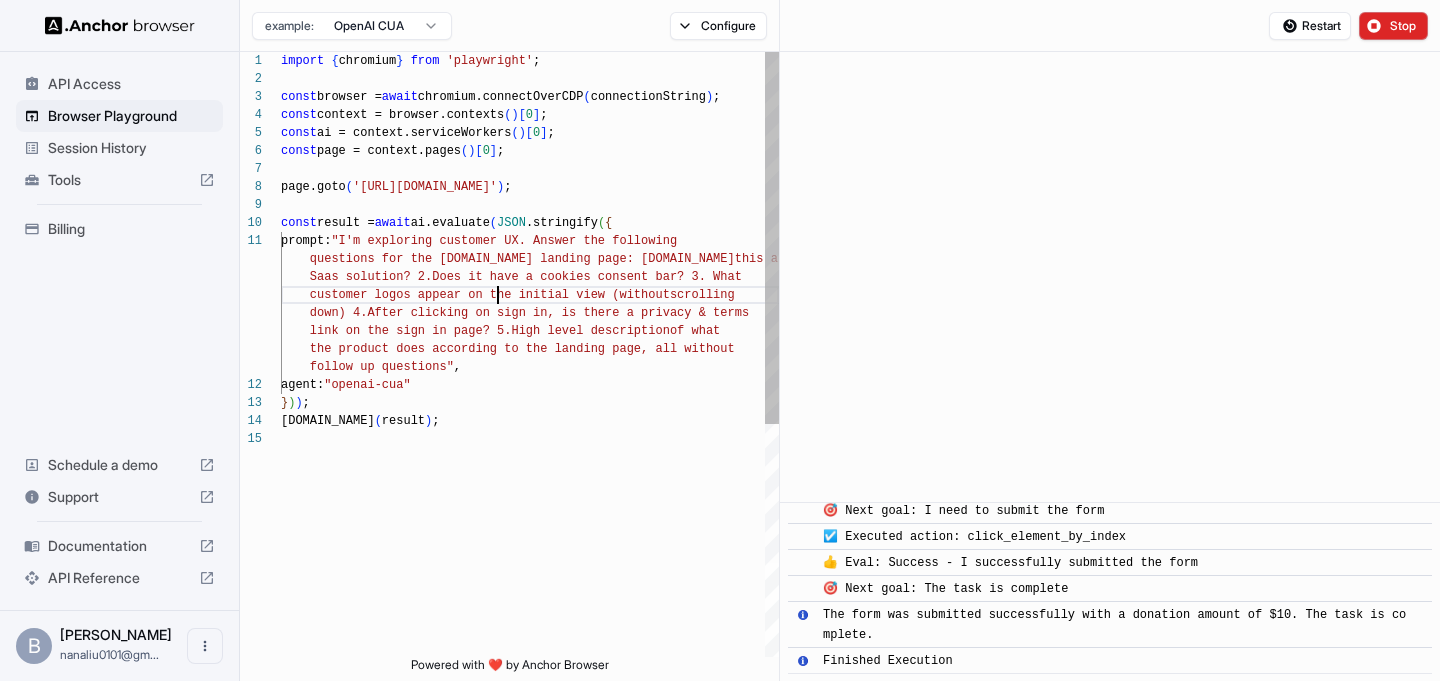 click on "Saas solution? 2.Does it have a cookies consent ba r? 3. What       customer logos appear on the initial view (without  scrolling       down) 4.After clicking on sign in, is there a priv acy & terms       link on the sign in page? 5.High level description  of what       the product does according to the landing page, al l without       follow up questions" ,     agent:  "openai-cua" } ) ) ; console.info ( result ) ;      questions for the stainless.com landing page: 1.Is  this a      prompt:  "I'm exploring customer UX. Answer the following  const  result =  await  ai.evaluate ( JSON .stringify ( { page.goto ( 'https://www.stainless.com/' ) ; const  page = context.pages ( ) [ 0 ] ; const  ai = context.serviceWorkers ( ) [ 0 ] ; const  context = browser.contexts ( ) [ 0 ] ; const  browser =  await  chromium.connectOverCDP ( connectionString ) ; import   {  chromium  }   from" at bounding box center (530, 543) 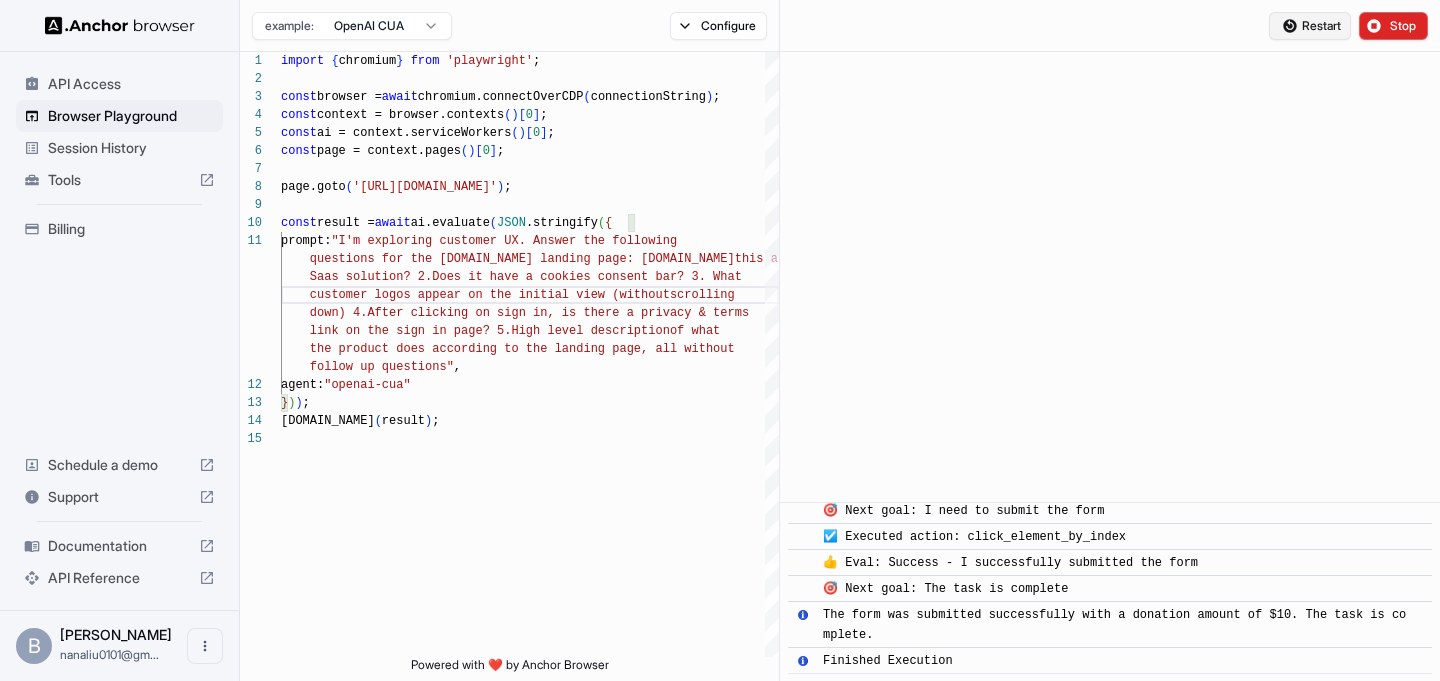 click on "Restart" at bounding box center (1321, 26) 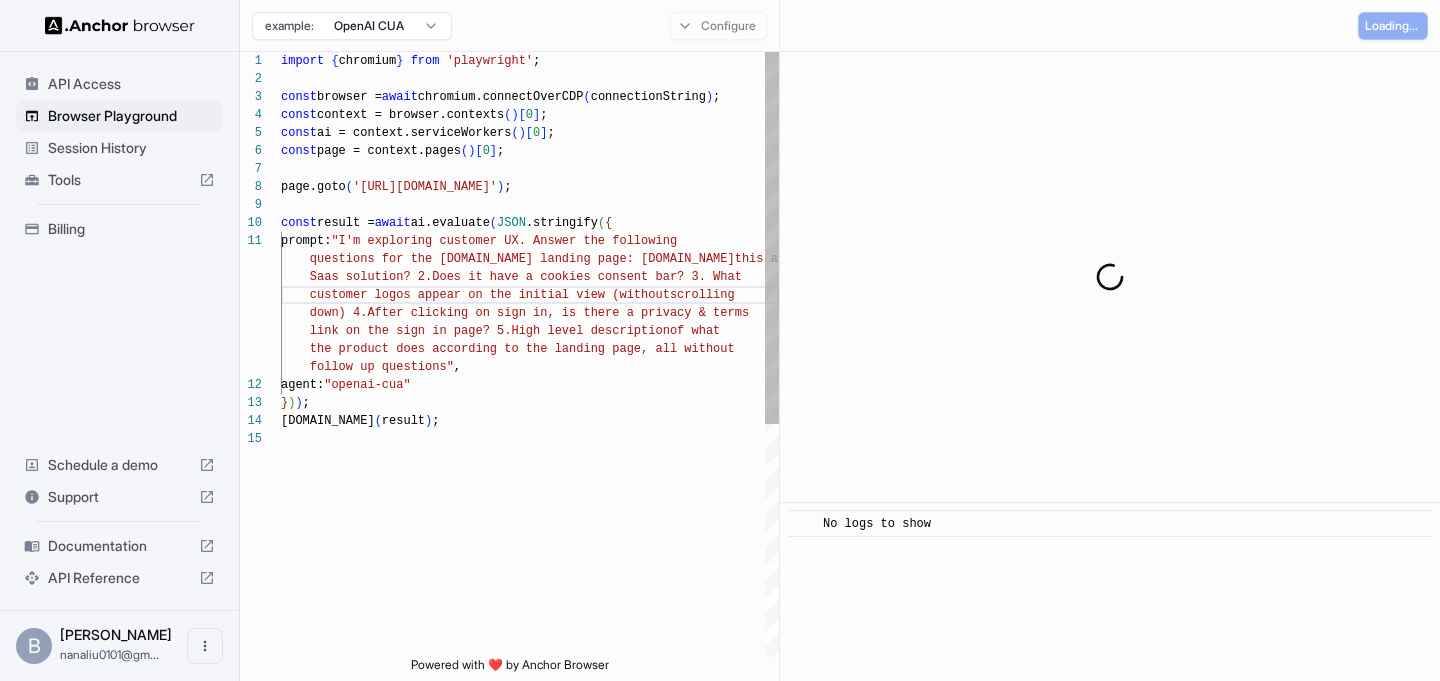 type on "**********" 